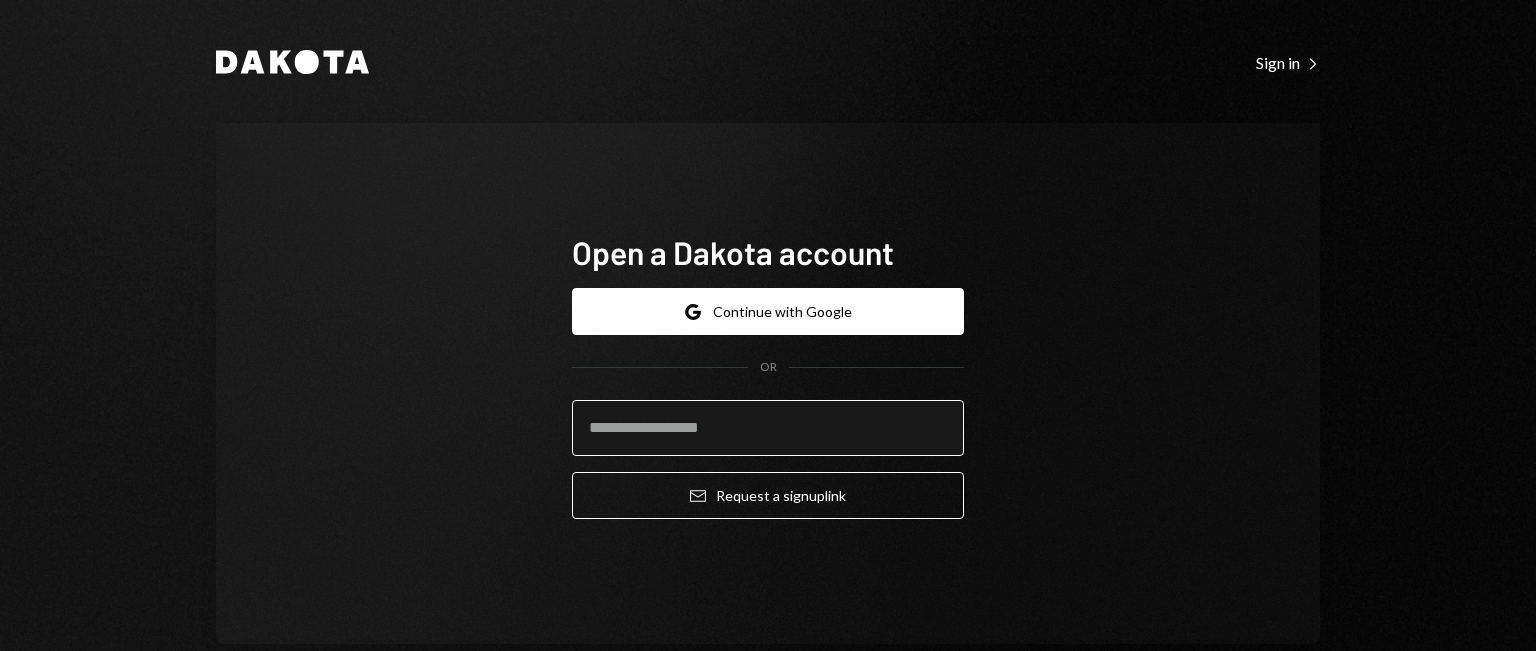 scroll, scrollTop: 0, scrollLeft: 0, axis: both 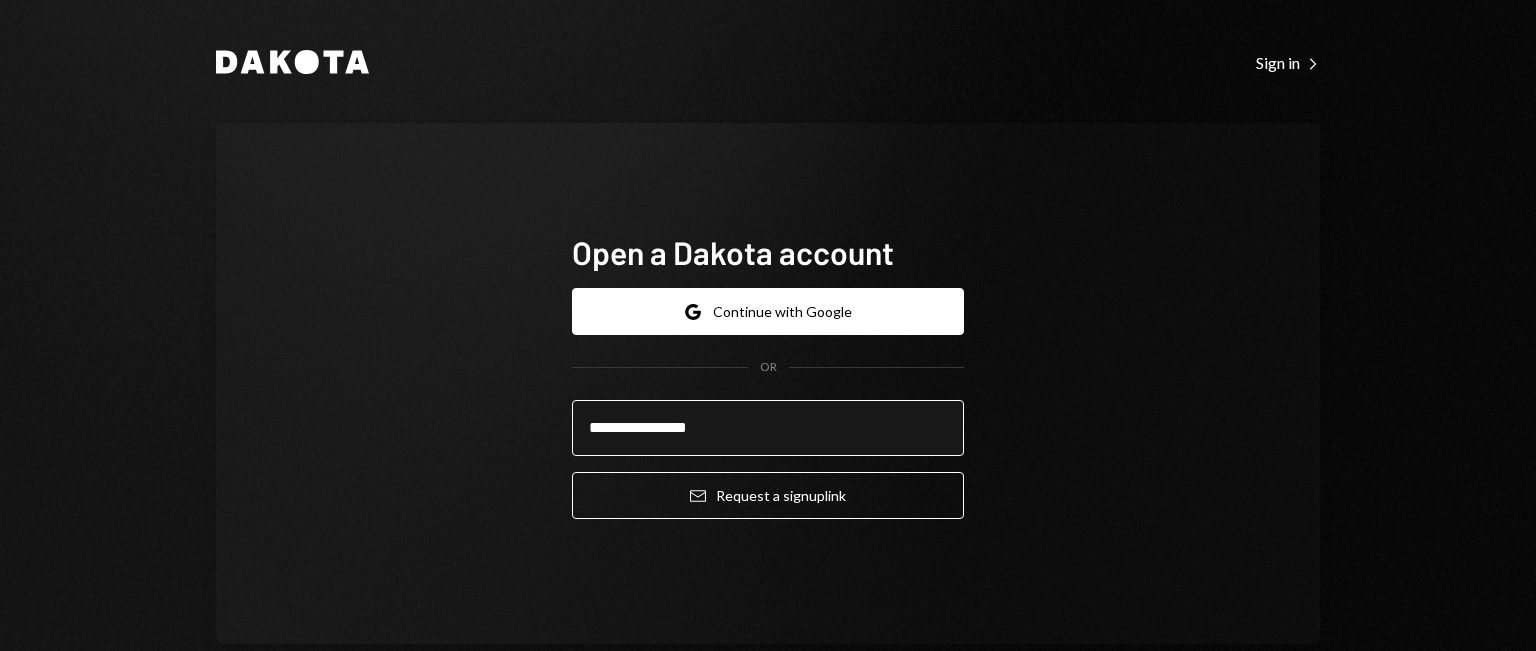 click on "**********" at bounding box center (768, 428) 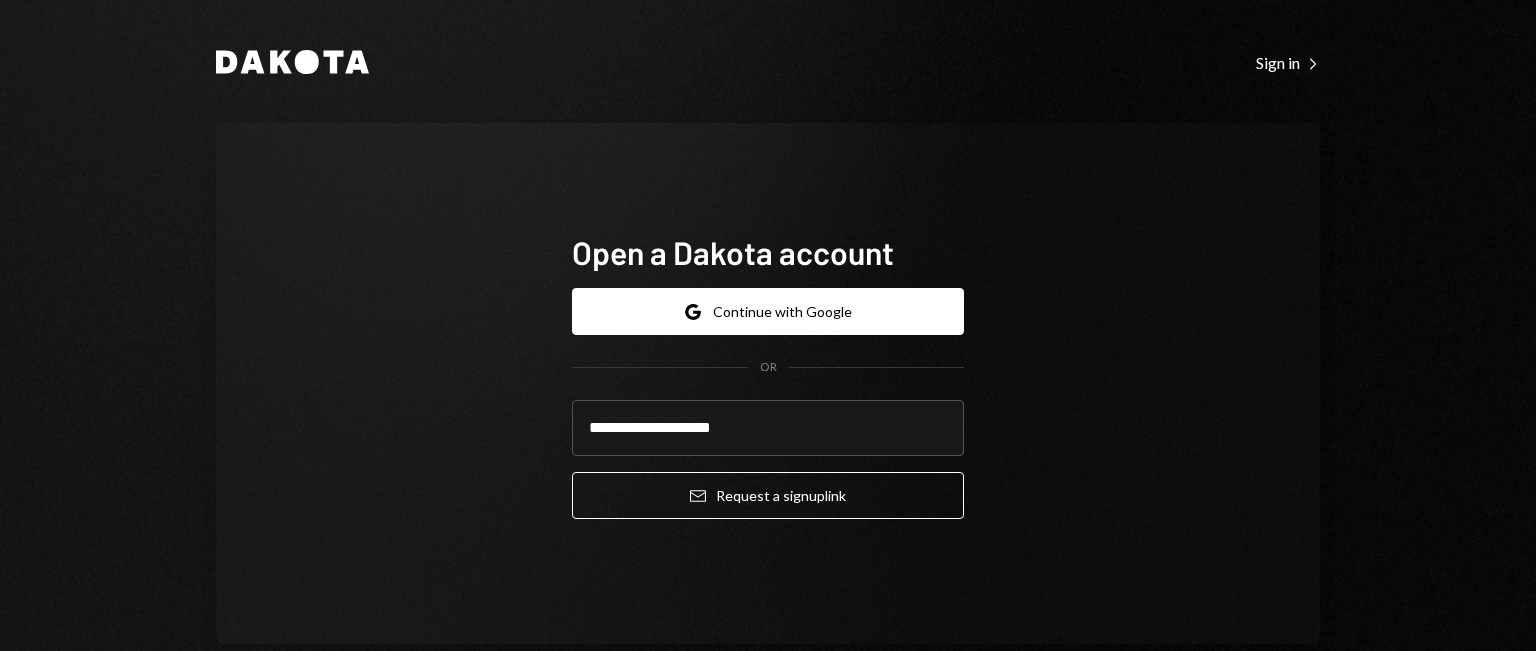 scroll, scrollTop: 40, scrollLeft: 0, axis: vertical 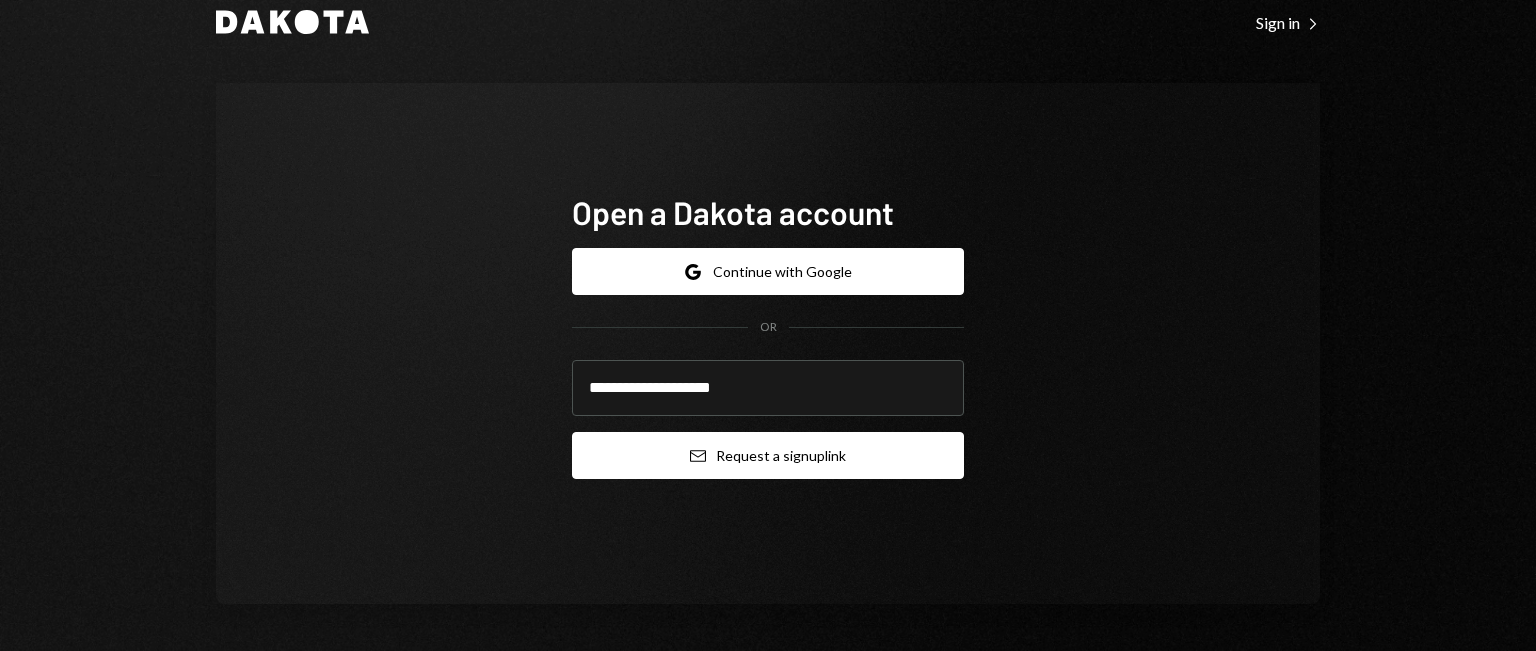 type on "**********" 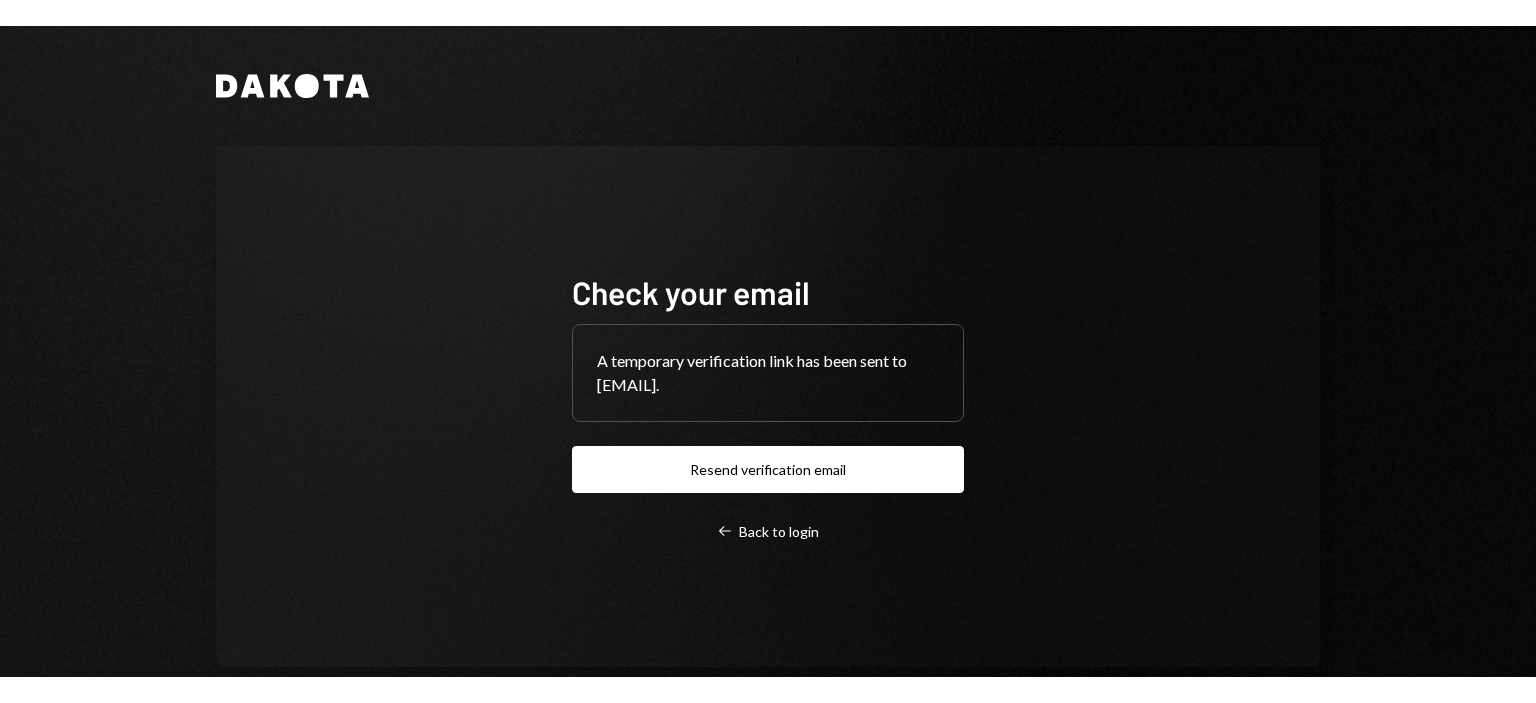 scroll, scrollTop: 37, scrollLeft: 0, axis: vertical 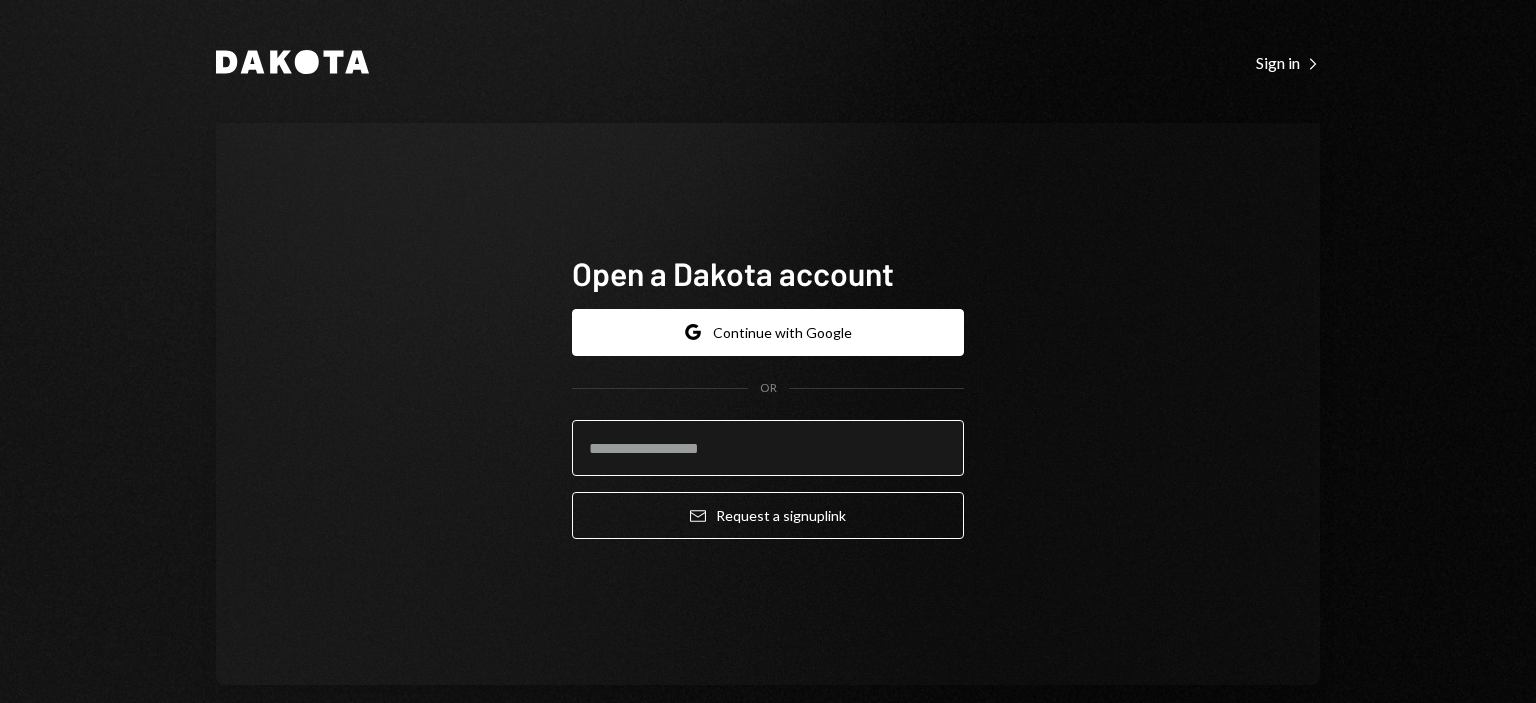 click at bounding box center (768, 448) 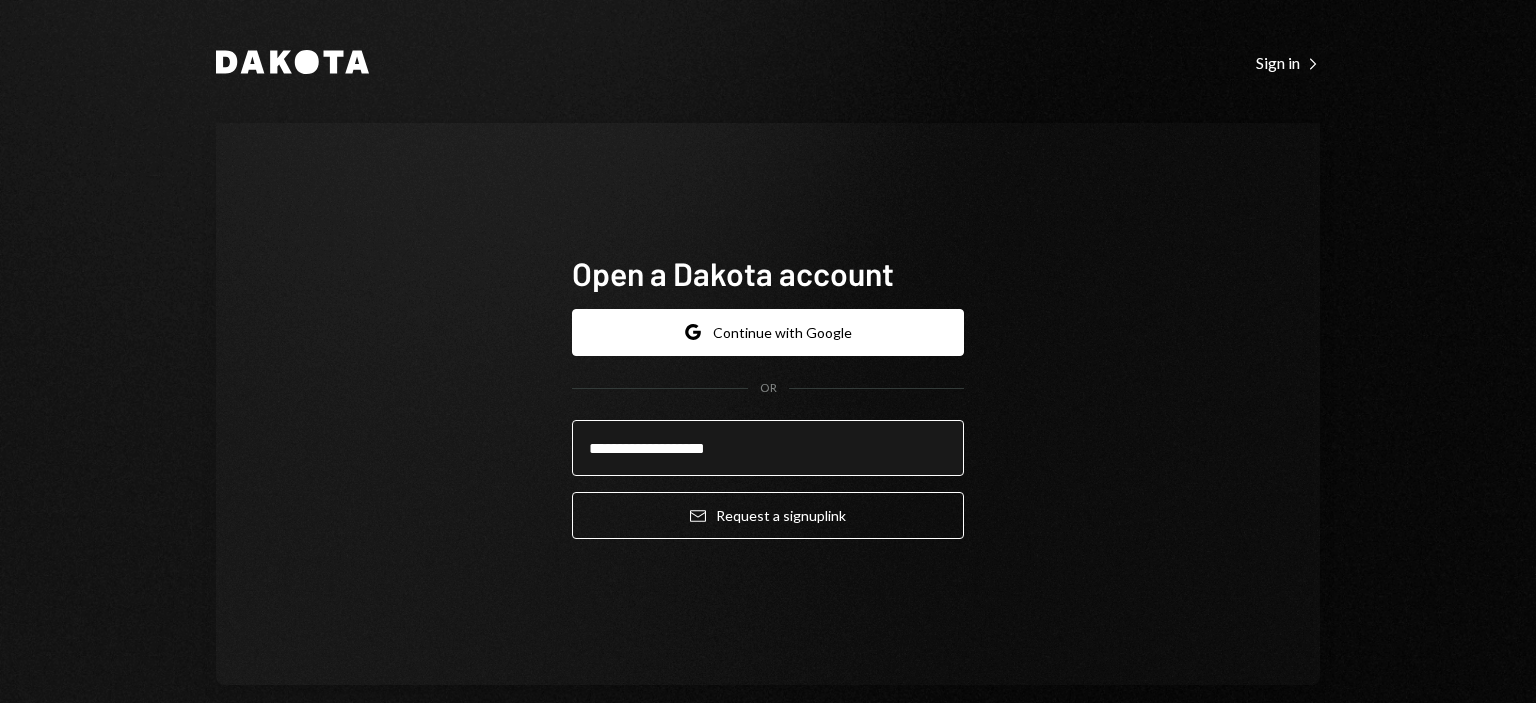 click on "**********" at bounding box center (768, 448) 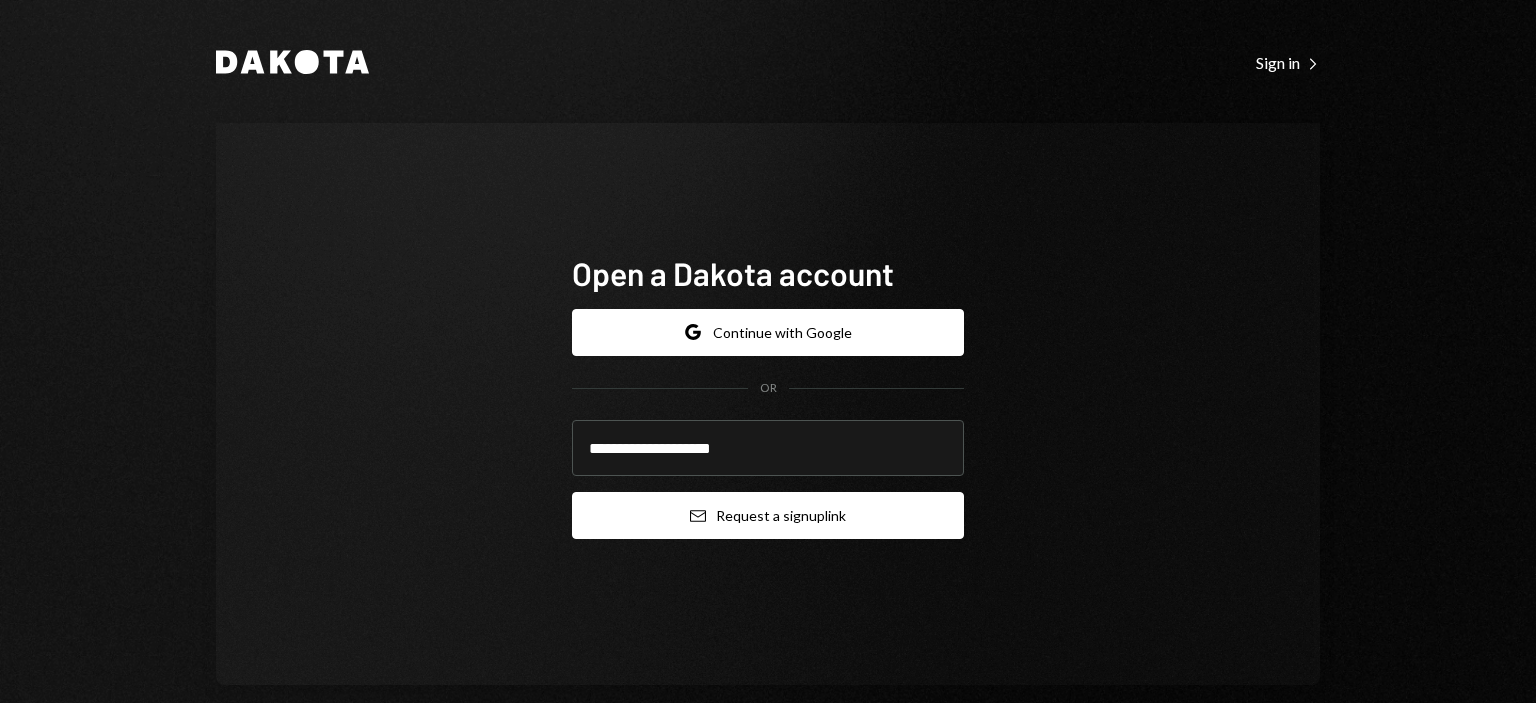type on "**********" 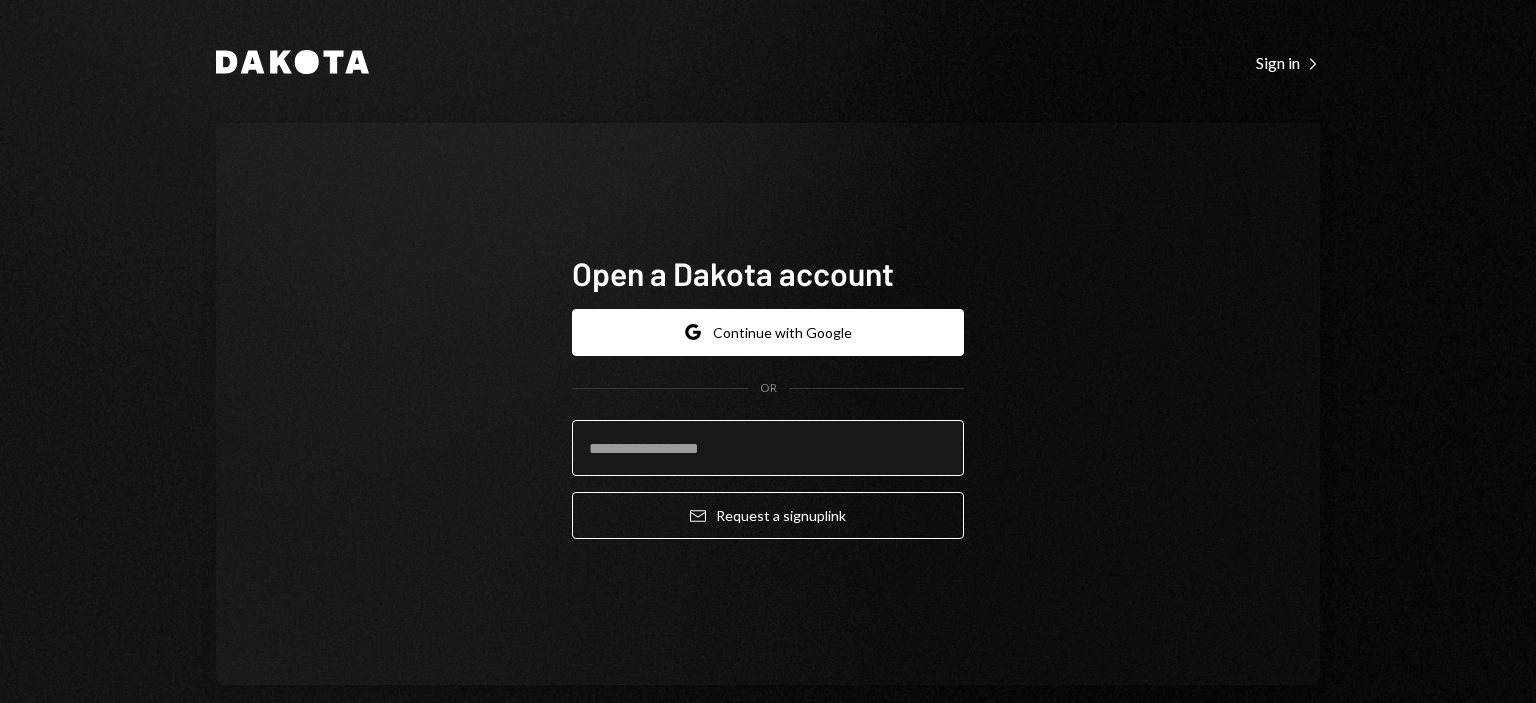 click at bounding box center [768, 448] 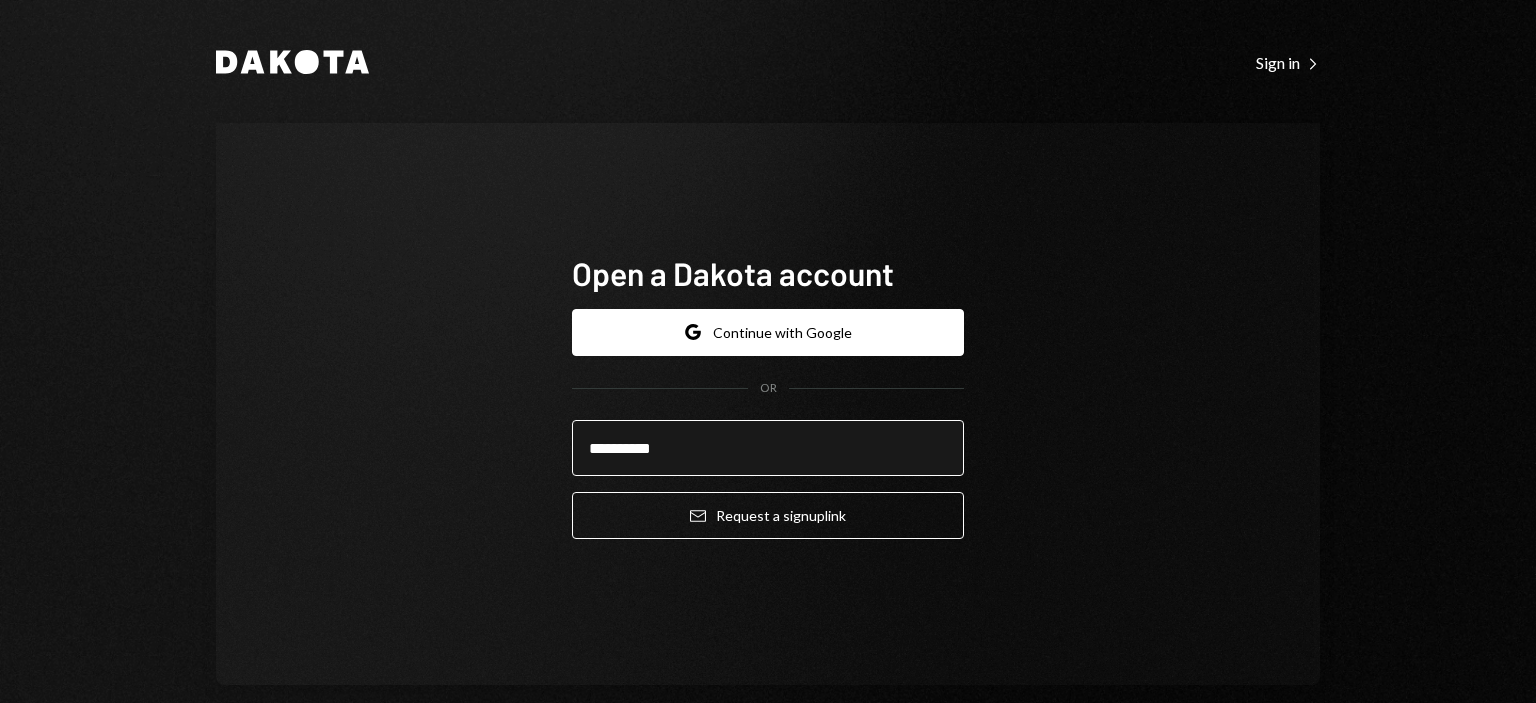 type on "**********" 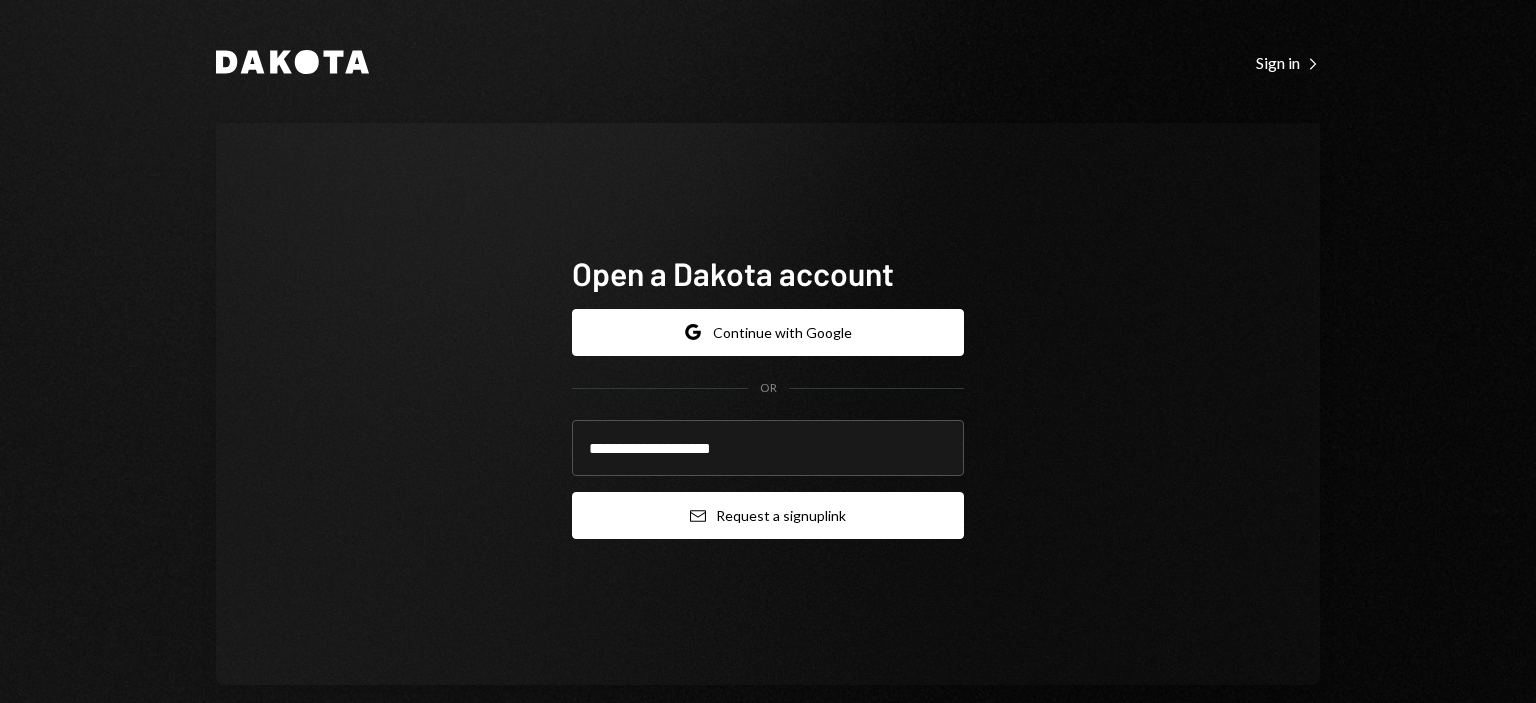 click on "Email Request a sign  up  link" at bounding box center [768, 515] 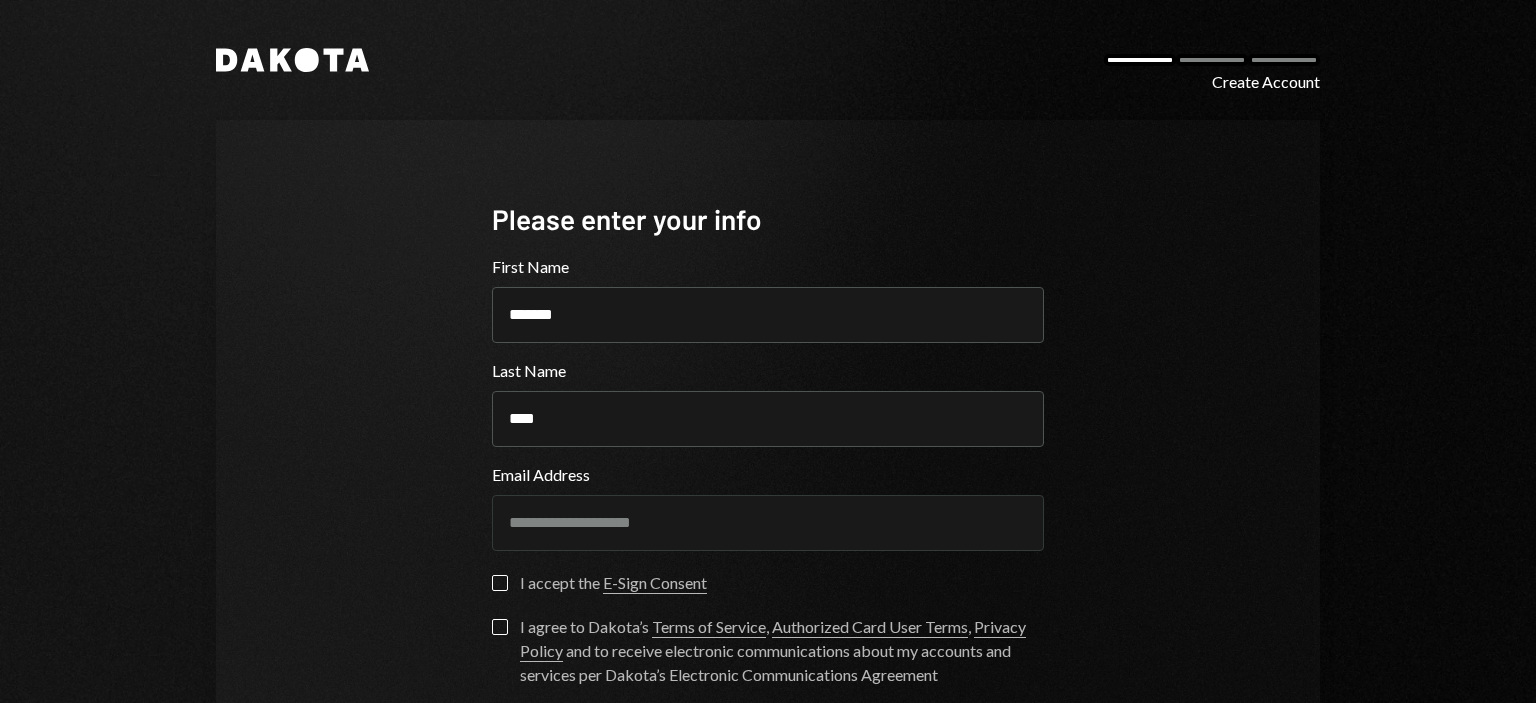scroll, scrollTop: 0, scrollLeft: 0, axis: both 